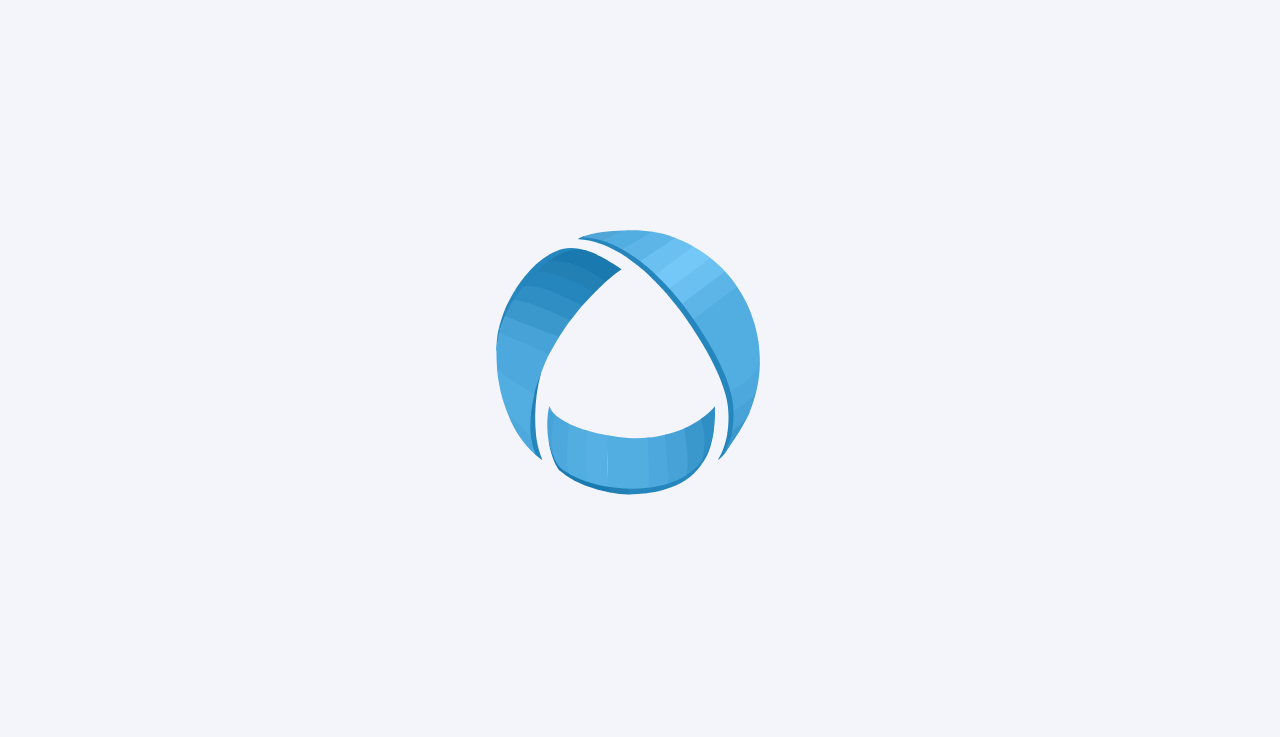 scroll, scrollTop: 0, scrollLeft: 0, axis: both 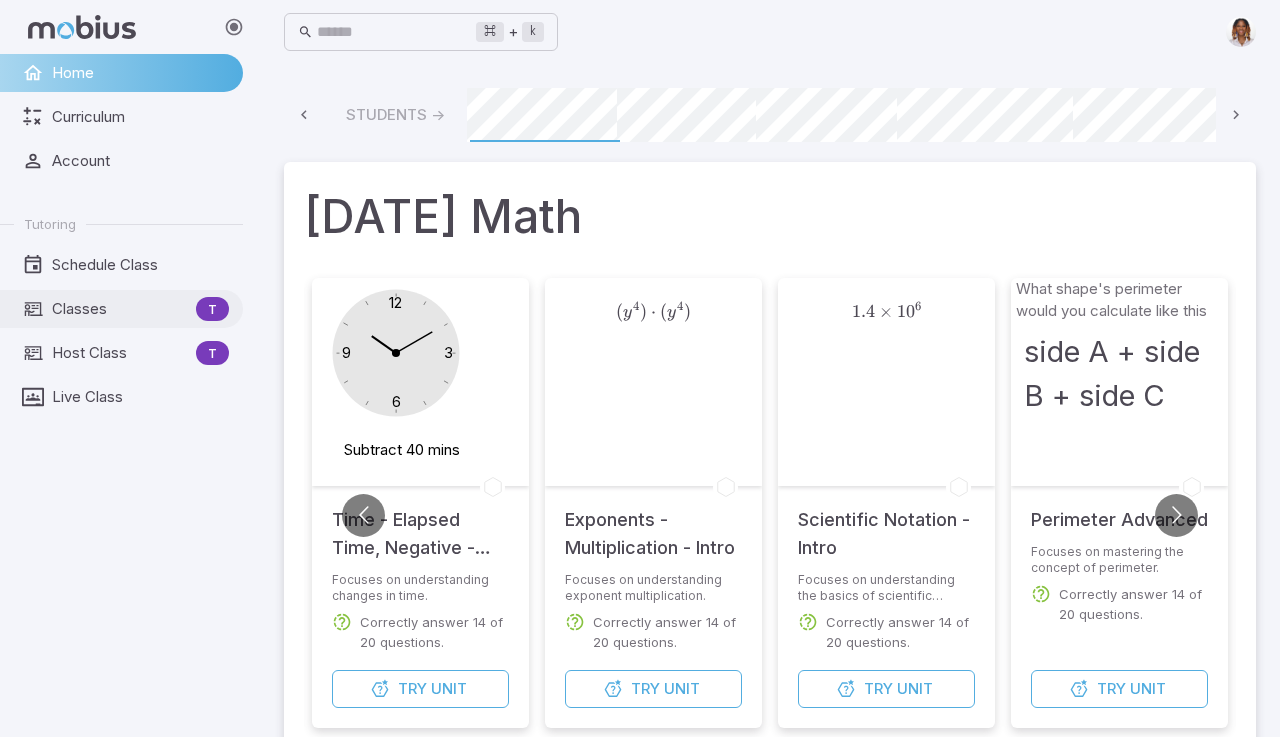 click on "Classes" at bounding box center [120, 309] 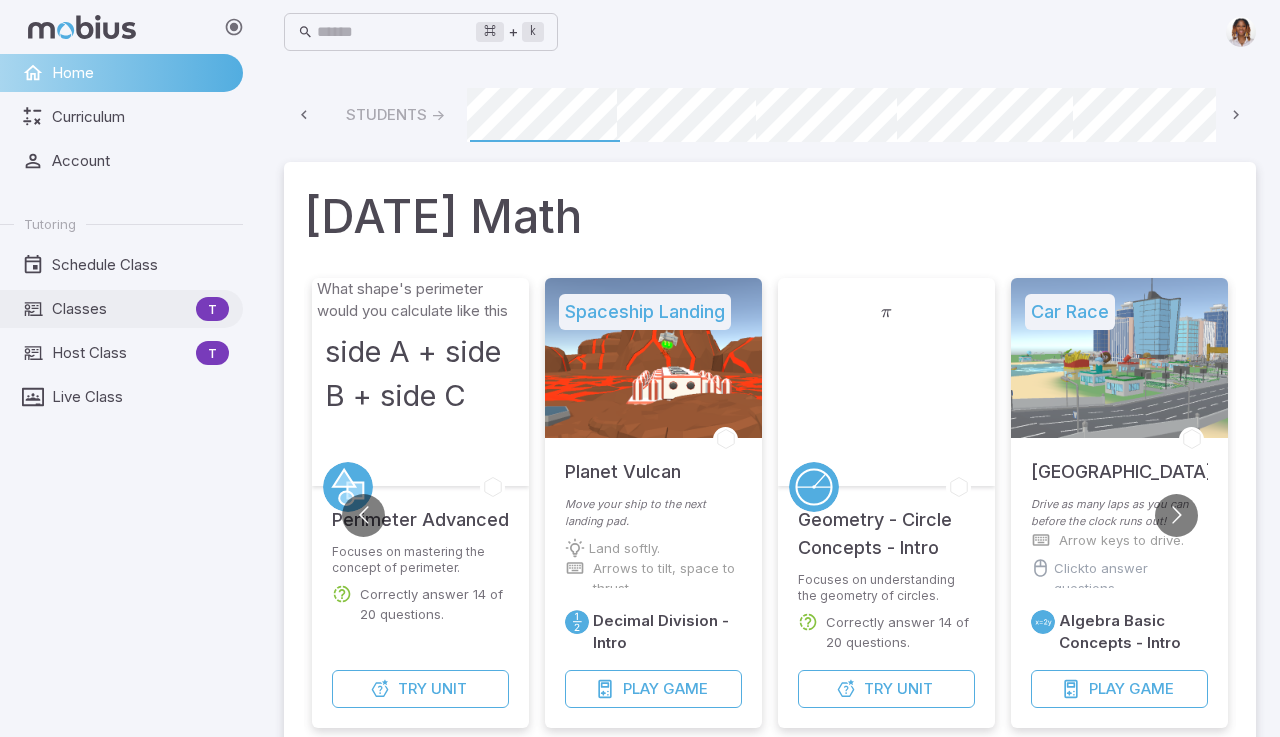 click on "Classes" at bounding box center [120, 309] 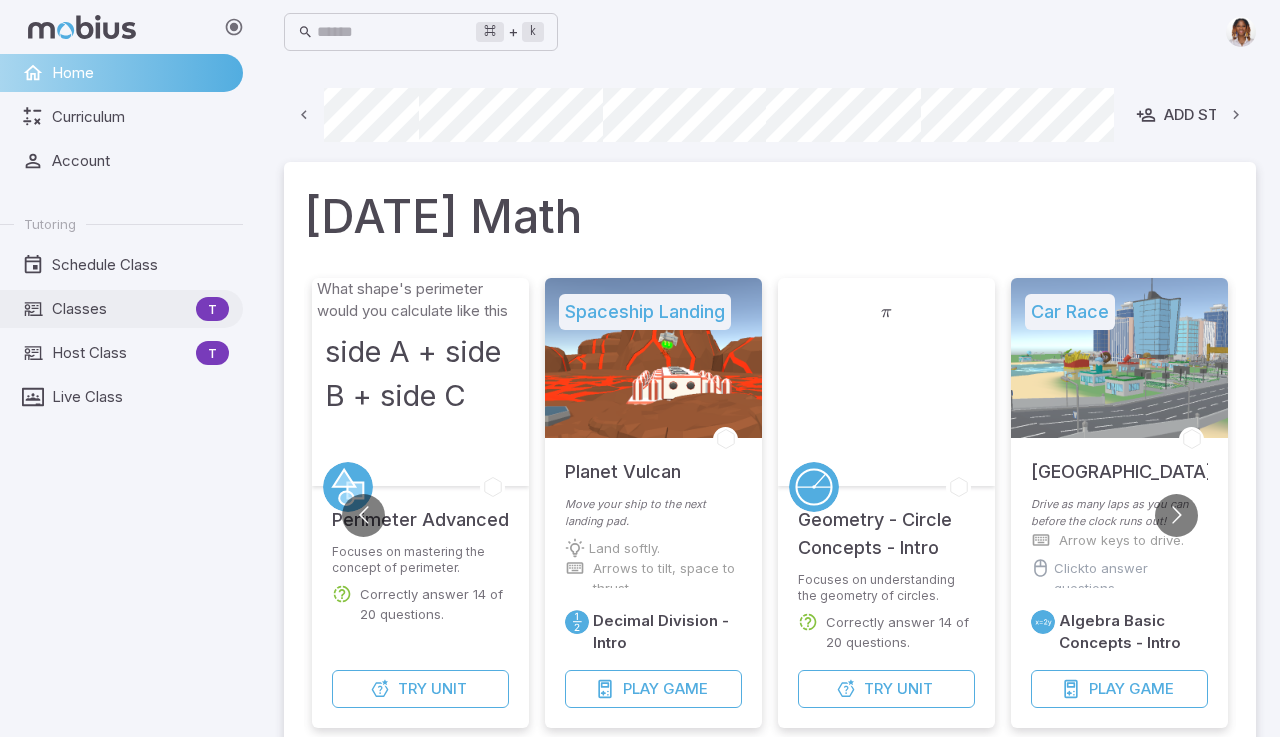 click on "Classes" at bounding box center [120, 309] 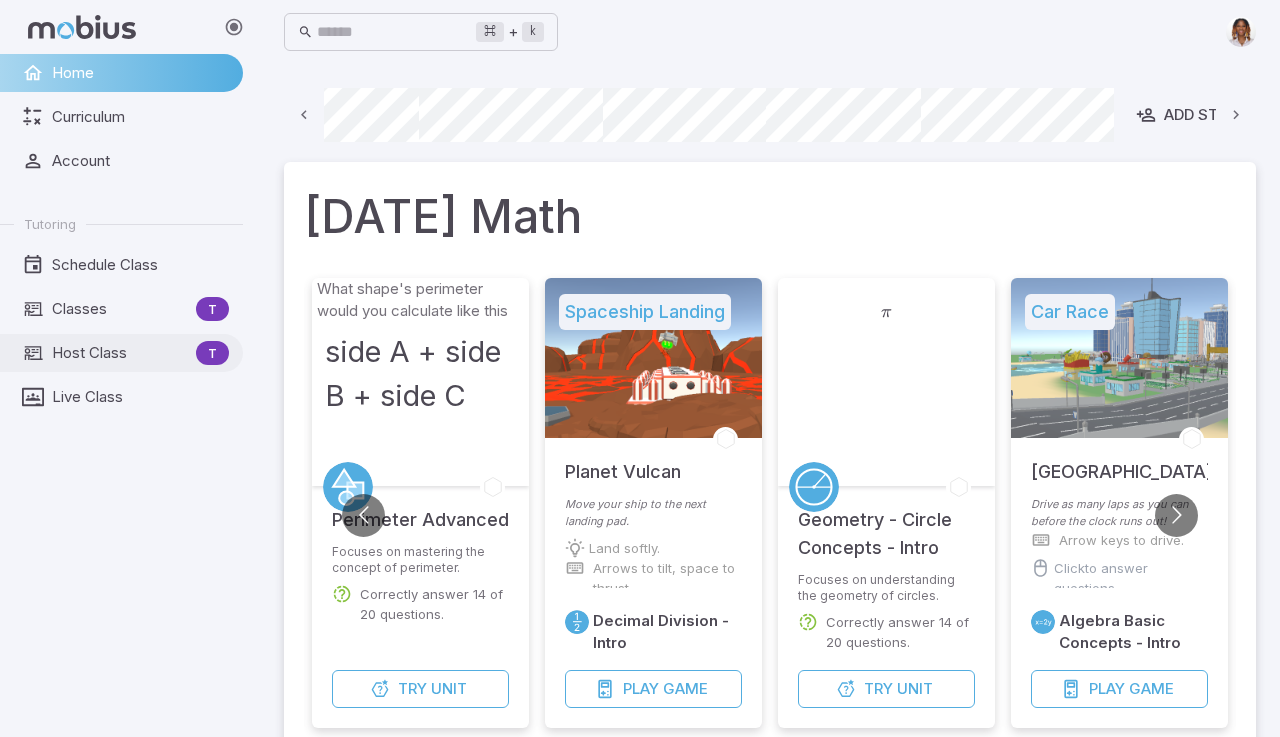 click on "Host Class" at bounding box center [120, 353] 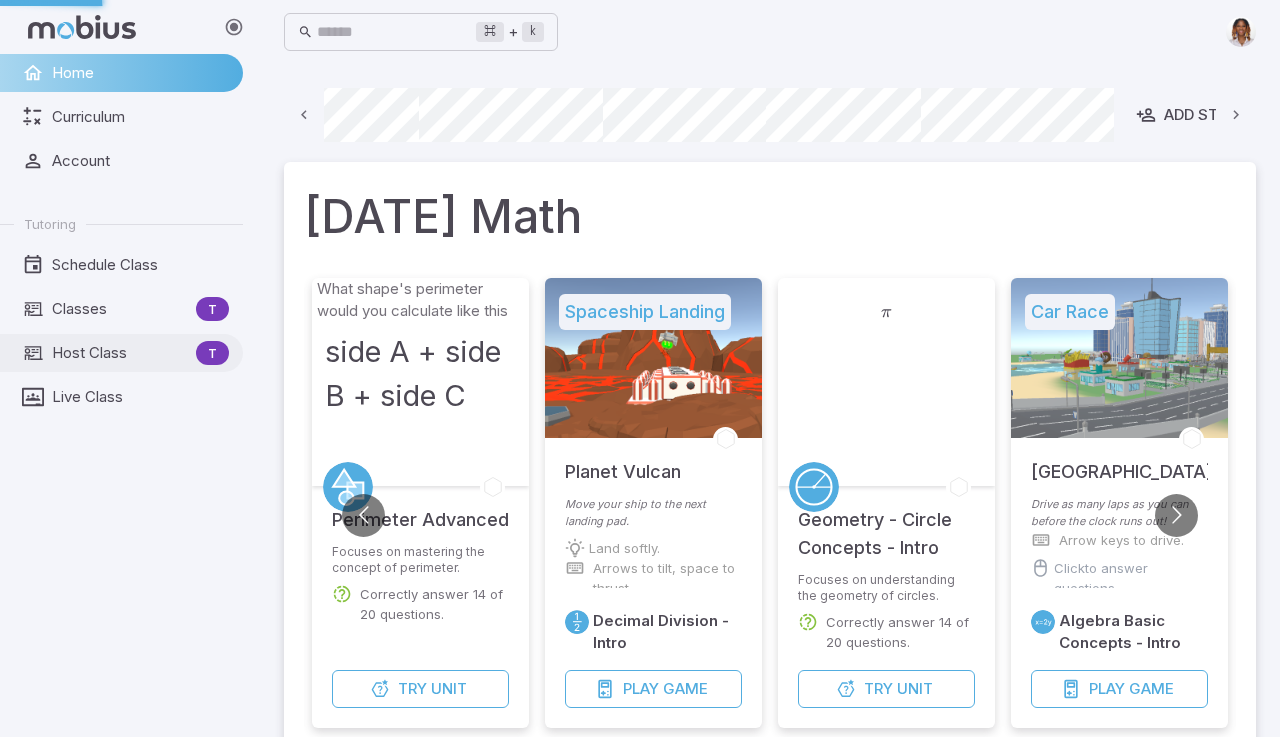 click on "Host Class" at bounding box center (120, 353) 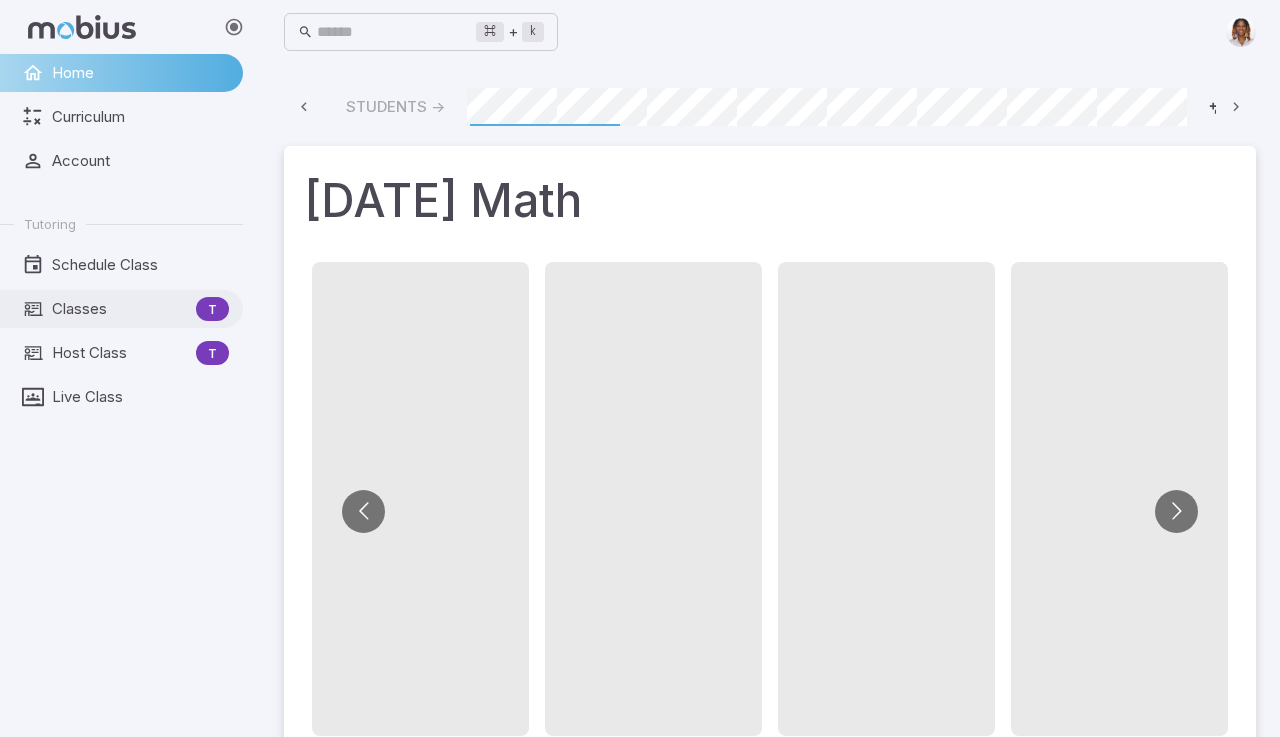 click on "Classes" at bounding box center [120, 309] 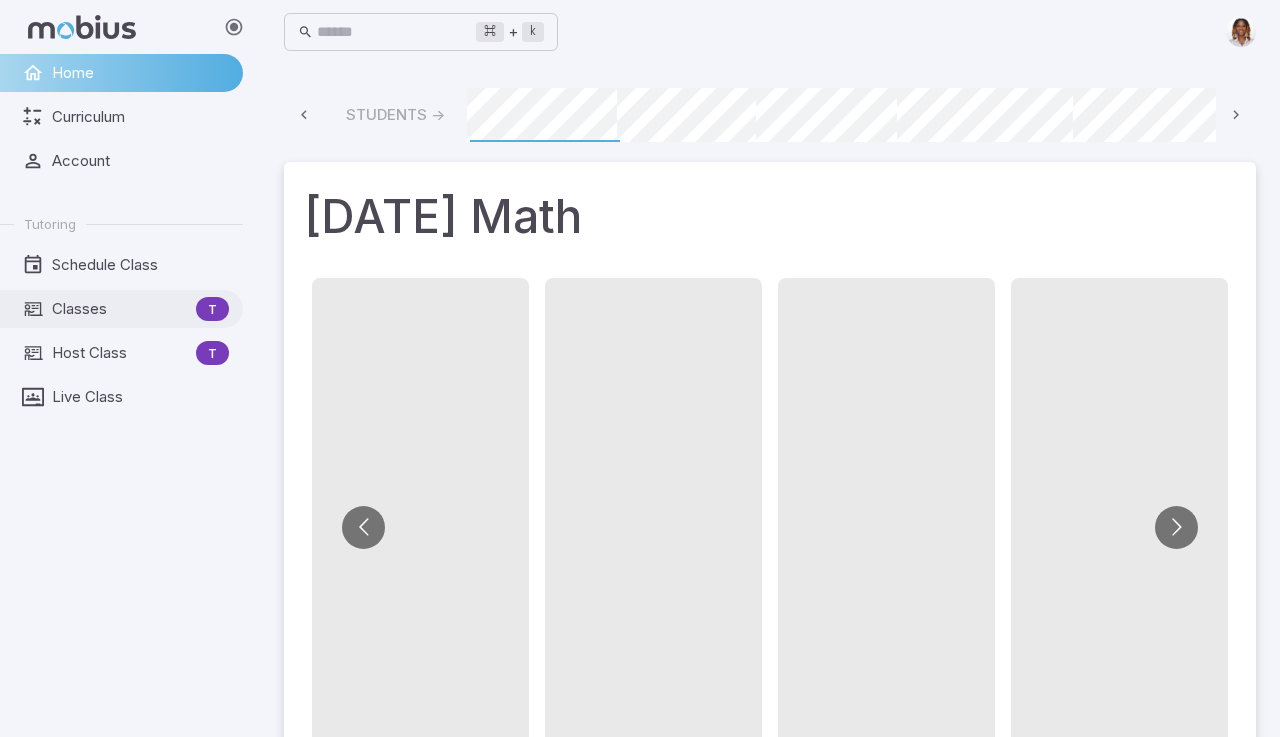 scroll, scrollTop: 0, scrollLeft: 146, axis: horizontal 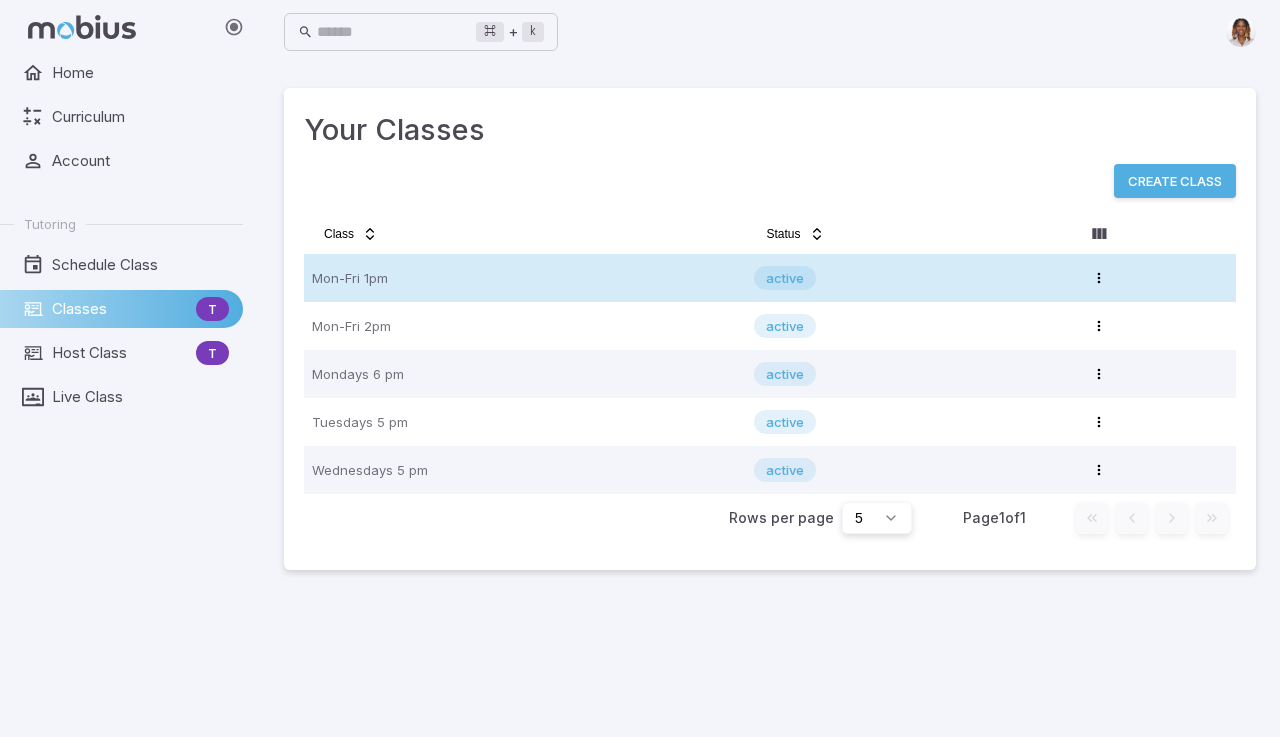click on "Mon-Fri 1pm" at bounding box center (525, 278) 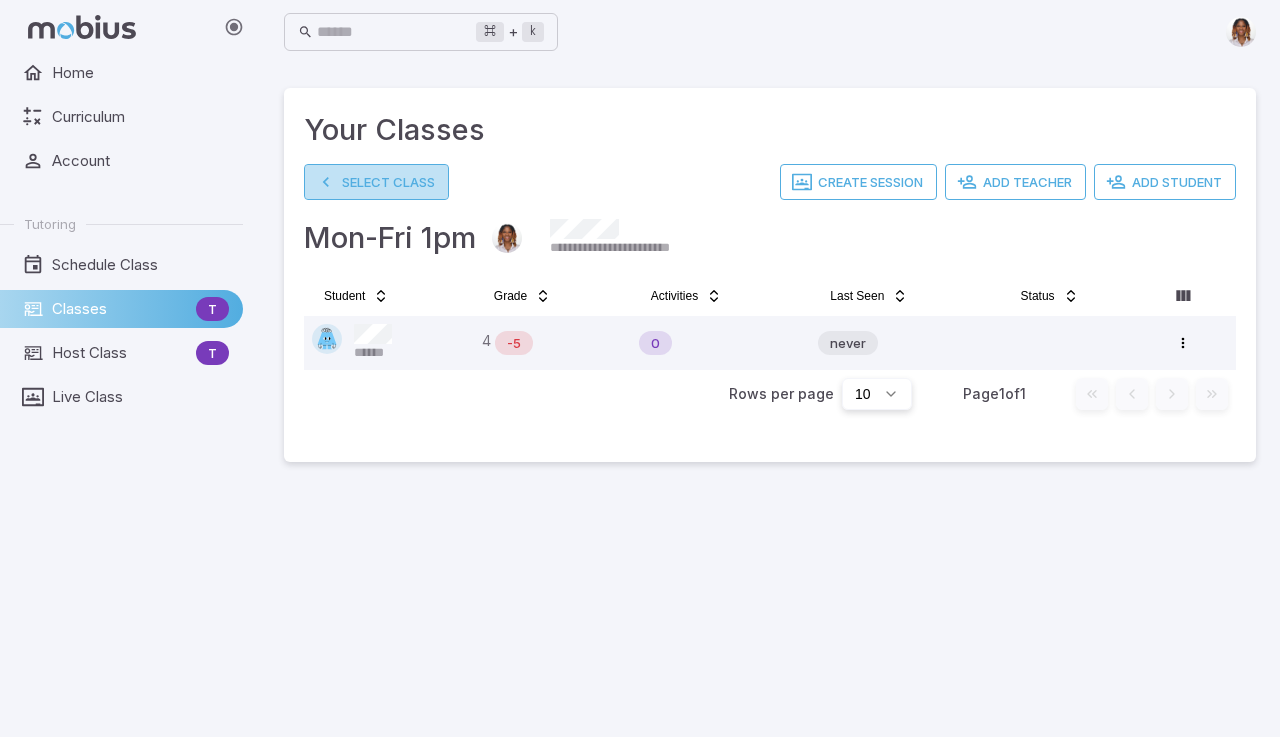 click on "Select Class" at bounding box center [376, 182] 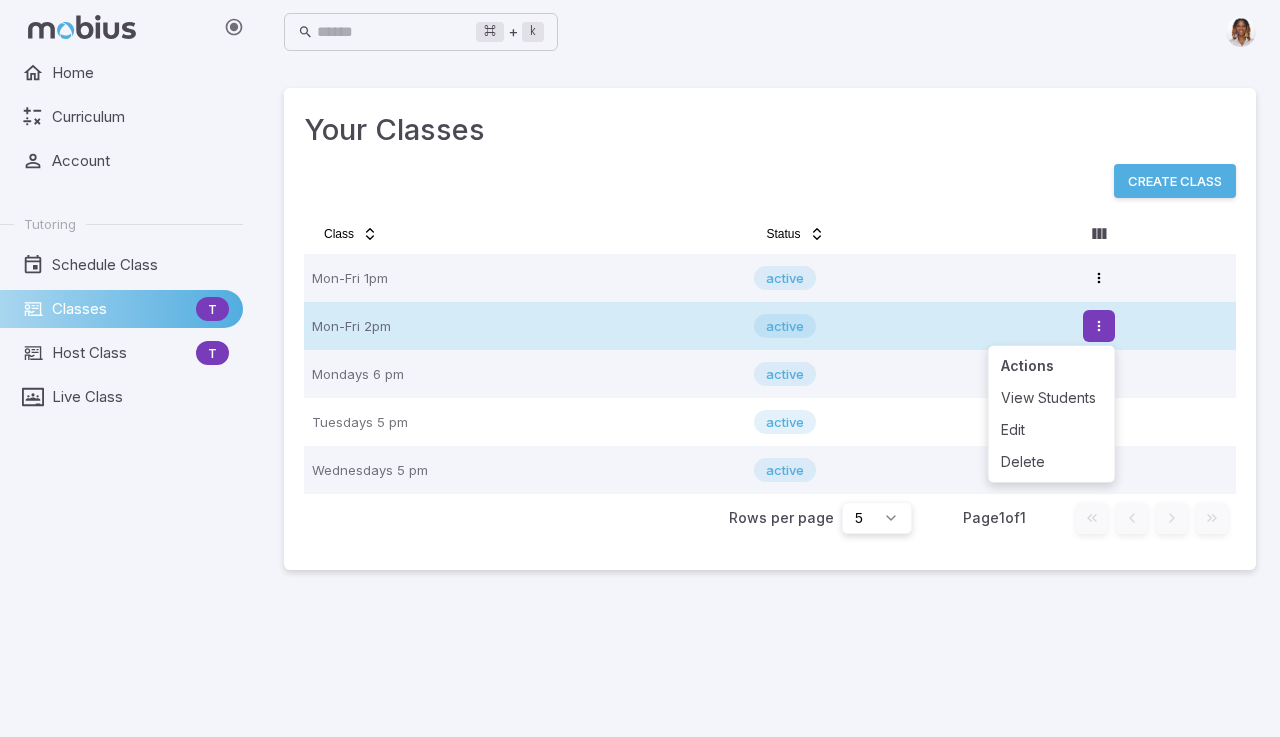 click on "Home Curriculum Account Tutoring Schedule Class Classes T Host Class T Live Class ⌘ + k ​ Your Classes Create Class Class Status Mon-Fri 1pm active Open menu Mon-Fri 2pm active Open menu Mondays 6 pm active Open menu Tuesdays 5 pm active Open menu Wednesdays 5 pm active Open menu Rows per page 5 Page  1  of  1 Go to first page Go to previous page Go to next page Go to last page   Add Class Display Name Display Name To easily identify the class. Status active ****** Status Session Duration 1 hr 0 min ** Session Duration Cancel Add Select Account to Connect Connect to Student Teacher Username Username The username or email address of the account not already in the class. Cancel Add Add Class Display Name Display Name To easily identify the class. Status active ****** Status Session Duration 1 hr 0 min ** Session Duration Cancel Add Actions View Students Edit Delete" at bounding box center (640, 368) 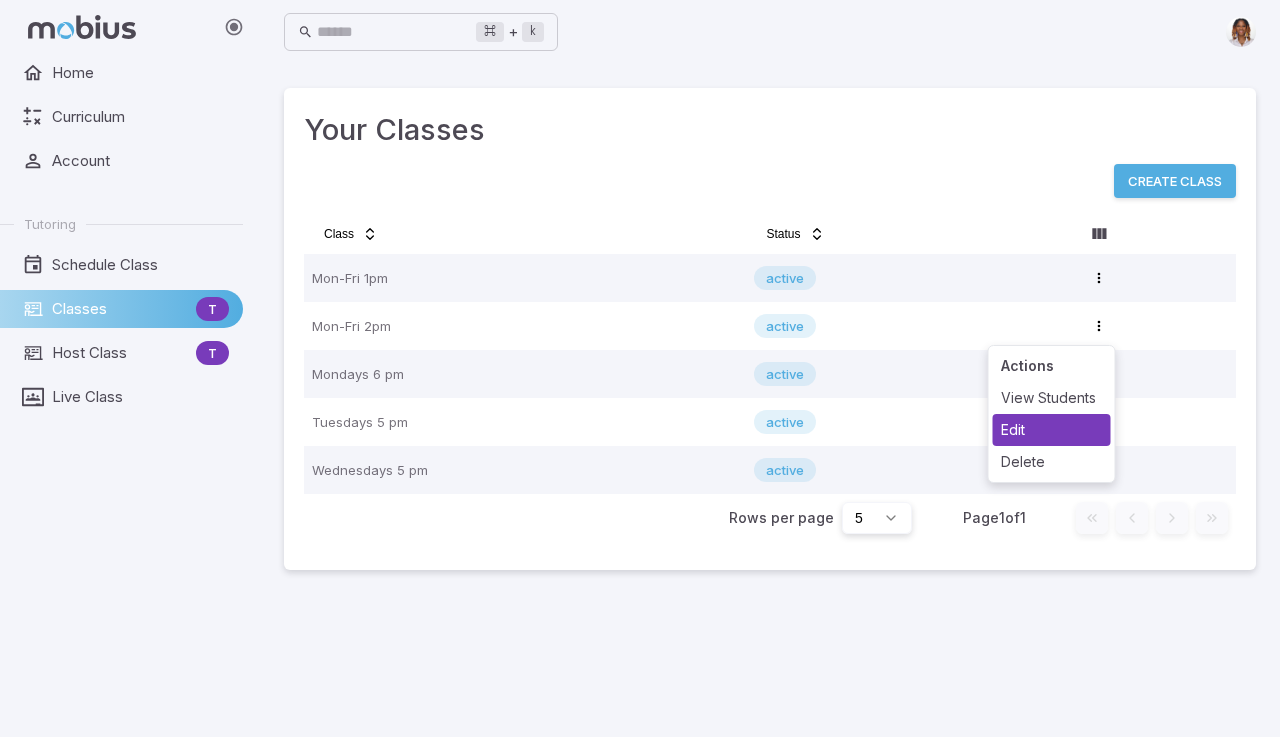 click on "Edit" at bounding box center (1052, 430) 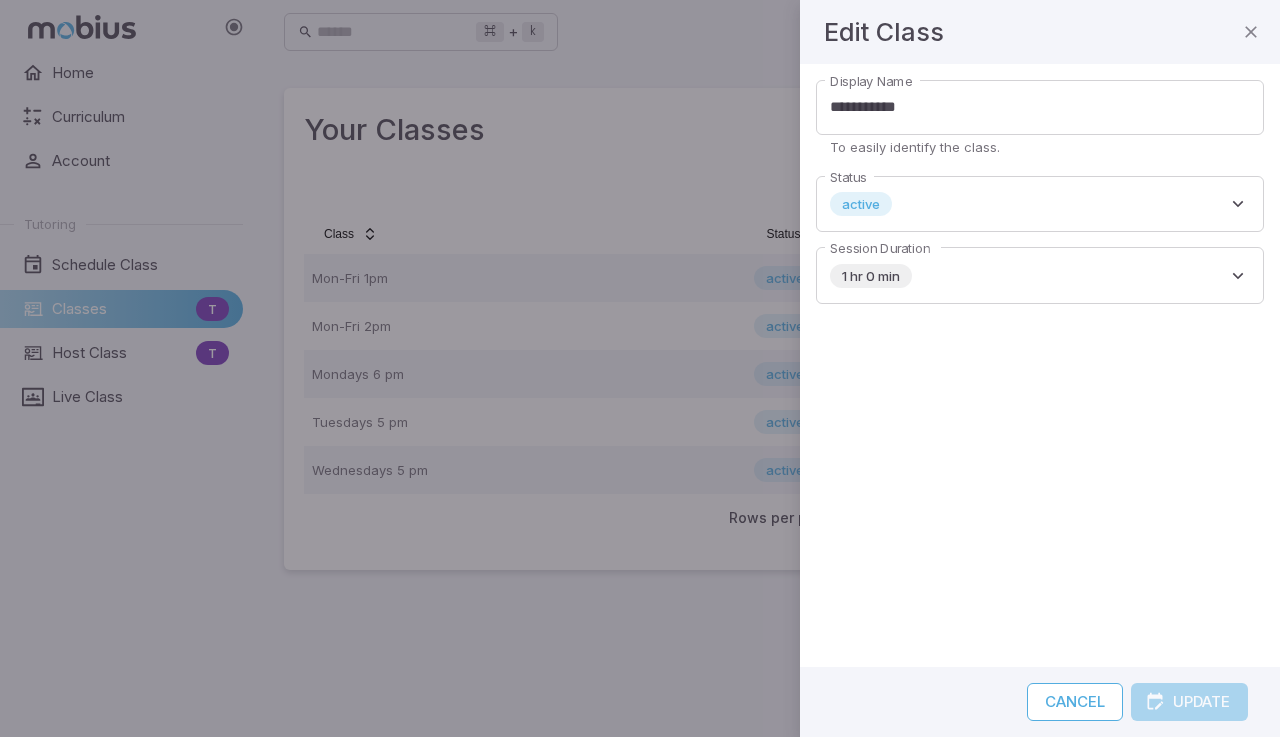 type on "**********" 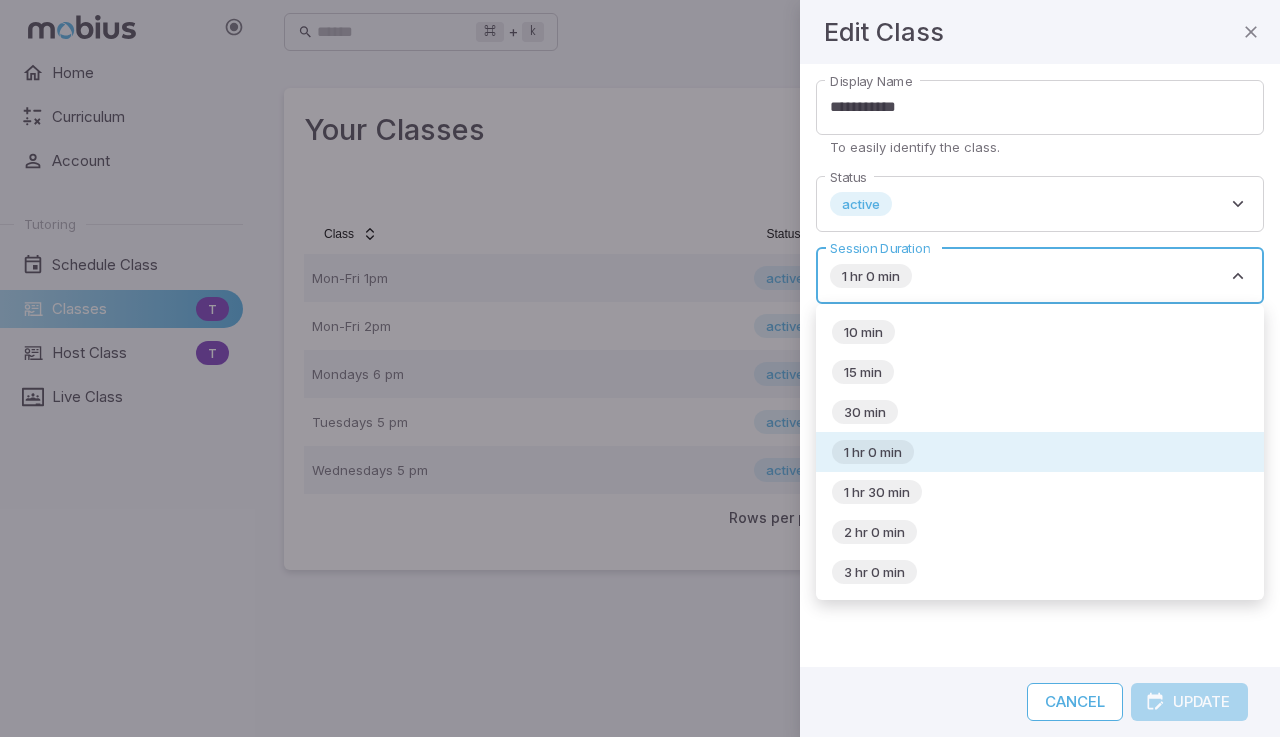 click on "**********" at bounding box center [640, 368] 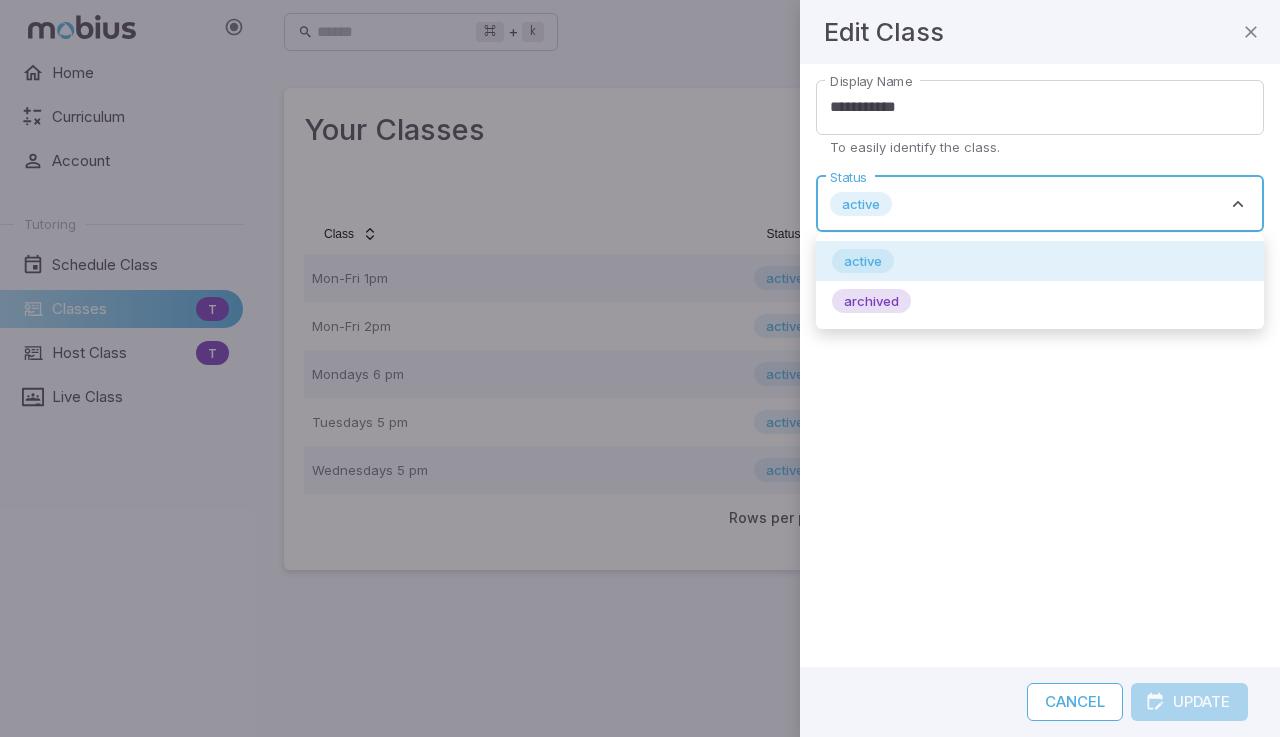 click on "**********" at bounding box center [640, 368] 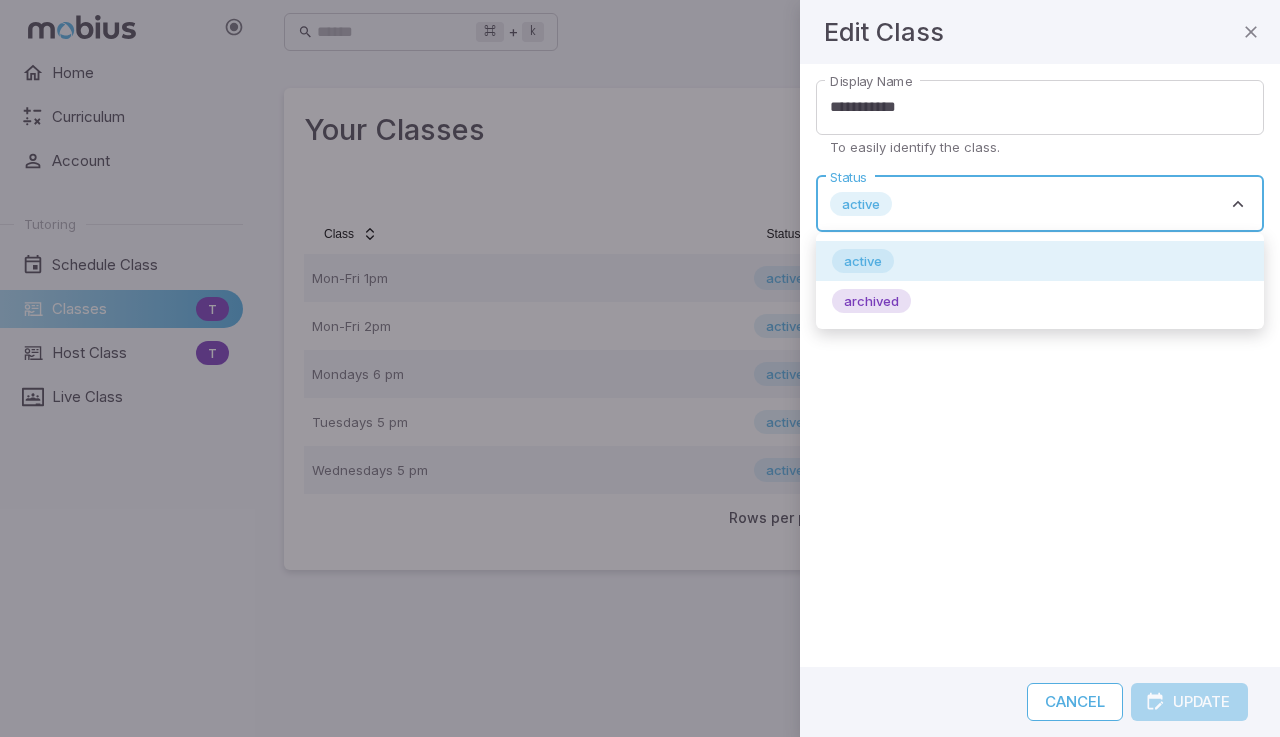 click at bounding box center (640, 368) 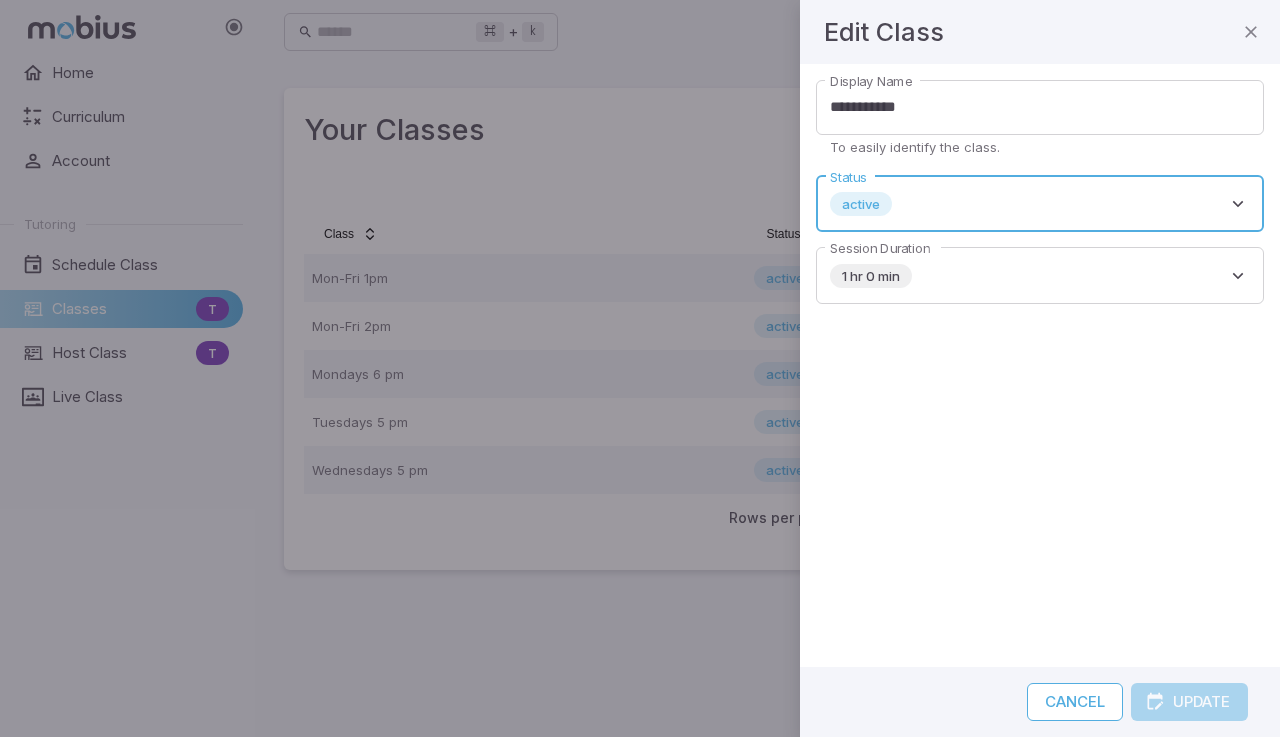 click at bounding box center [640, 368] 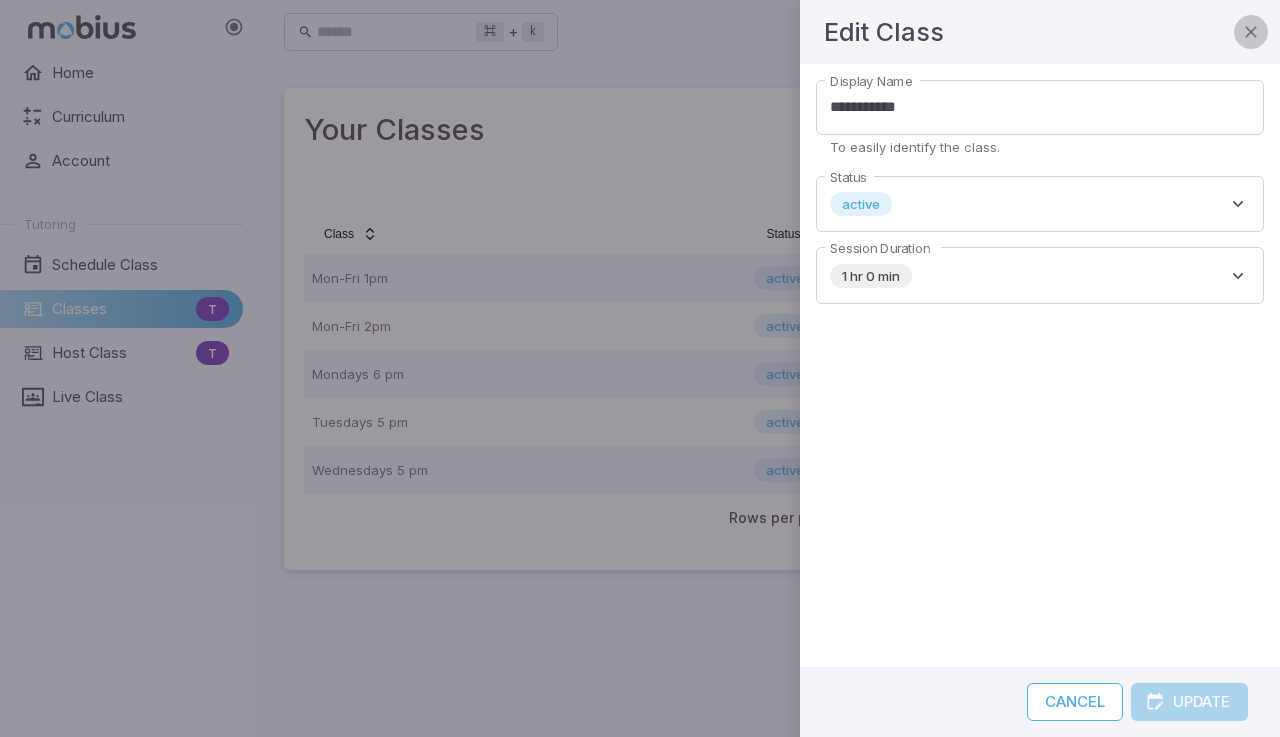 click at bounding box center (1251, 32) 